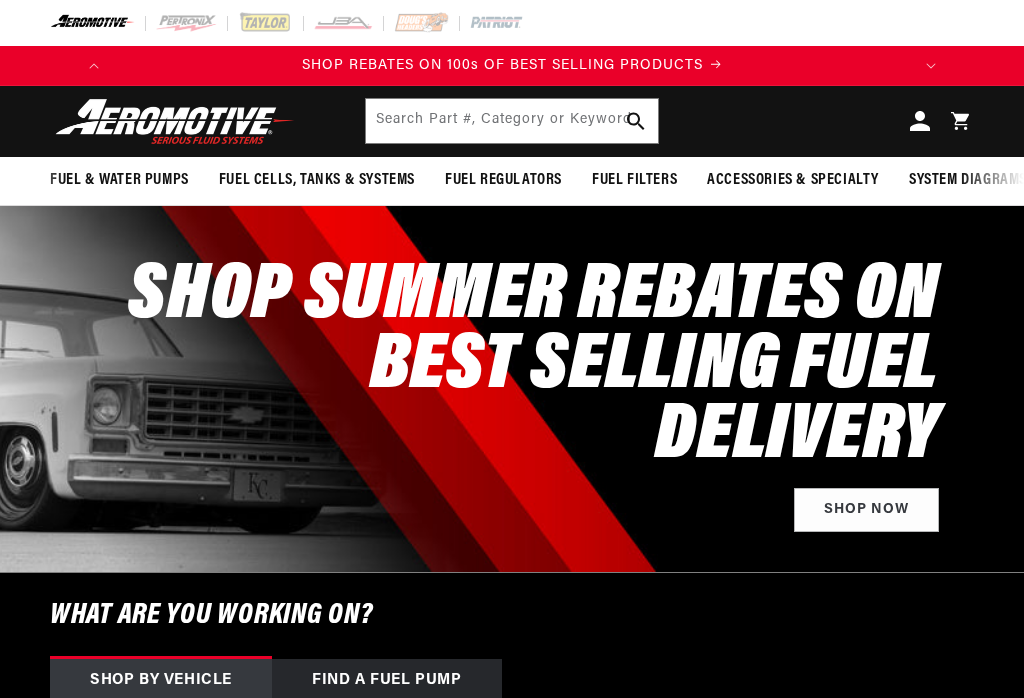scroll, scrollTop: 0, scrollLeft: 0, axis: both 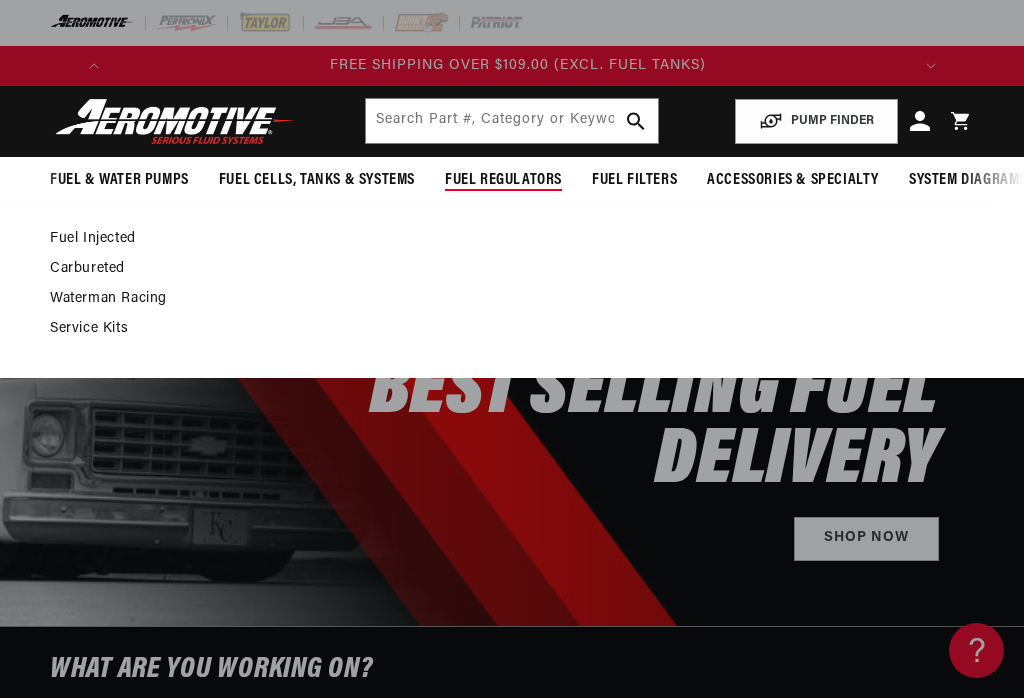 click on "Carbureted" at bounding box center [502, 269] 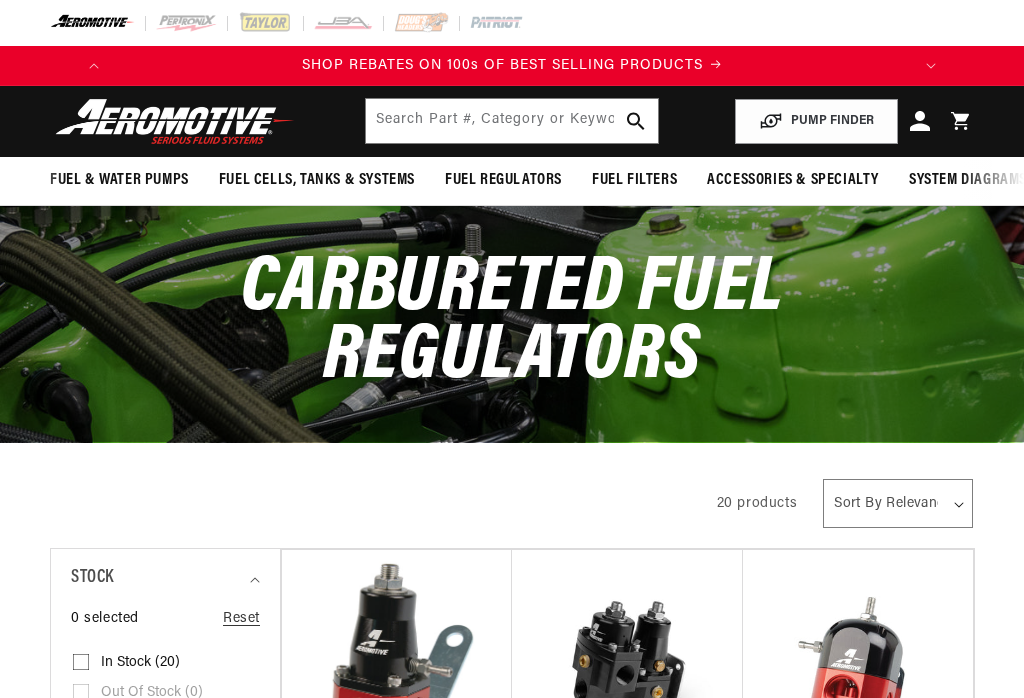 scroll, scrollTop: 0, scrollLeft: 0, axis: both 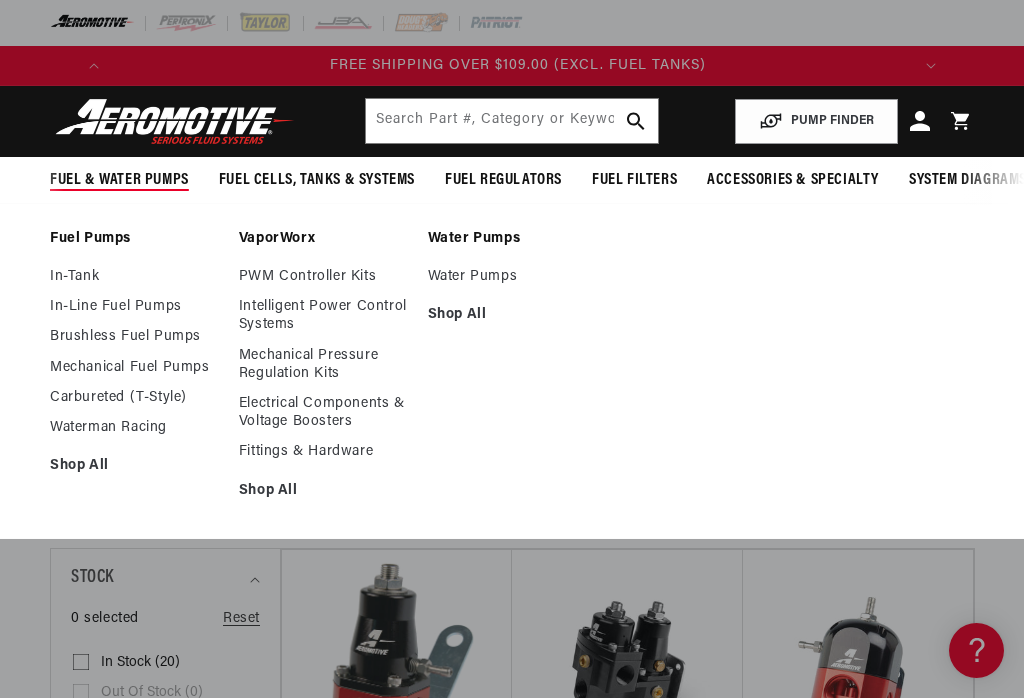 click on "Carbureted (T-Style)" at bounding box center [134, 398] 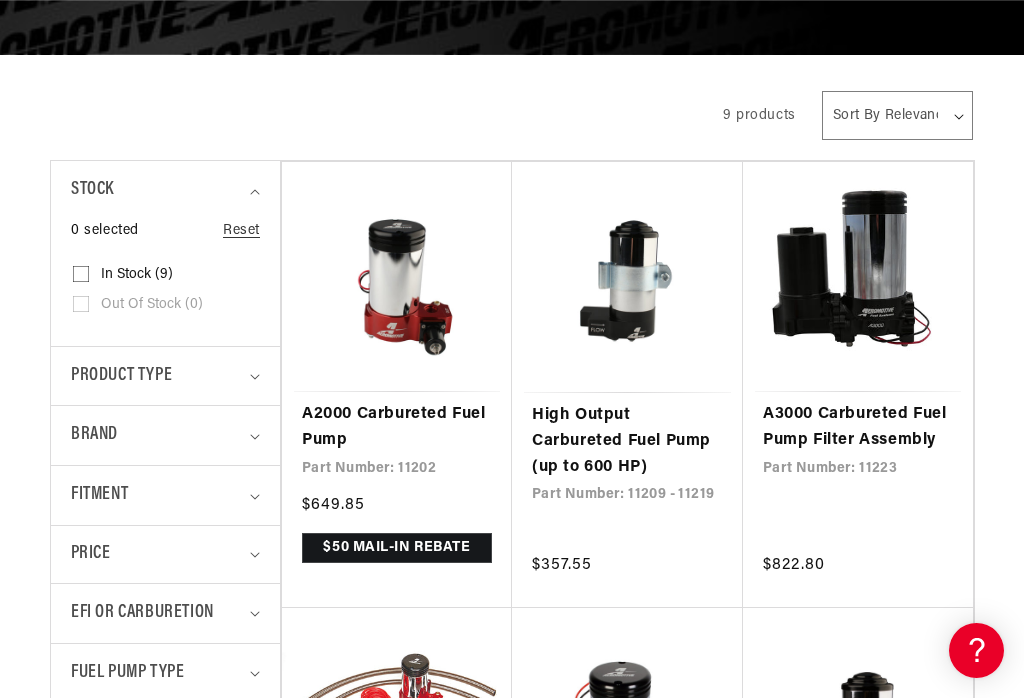 scroll, scrollTop: 388, scrollLeft: 0, axis: vertical 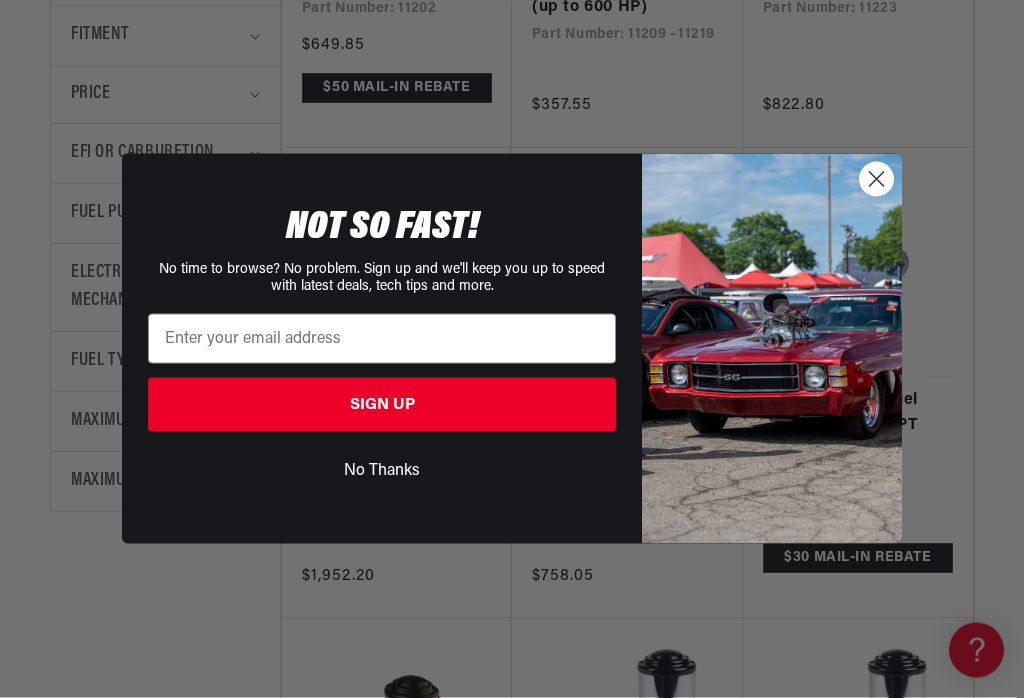 click 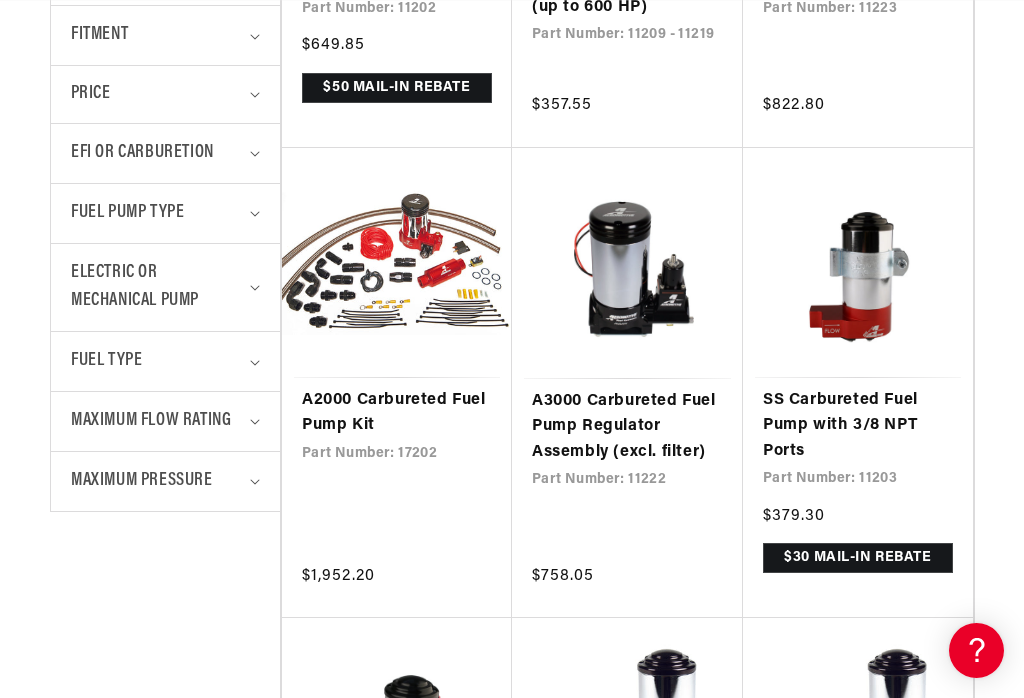 scroll, scrollTop: 0, scrollLeft: 0, axis: both 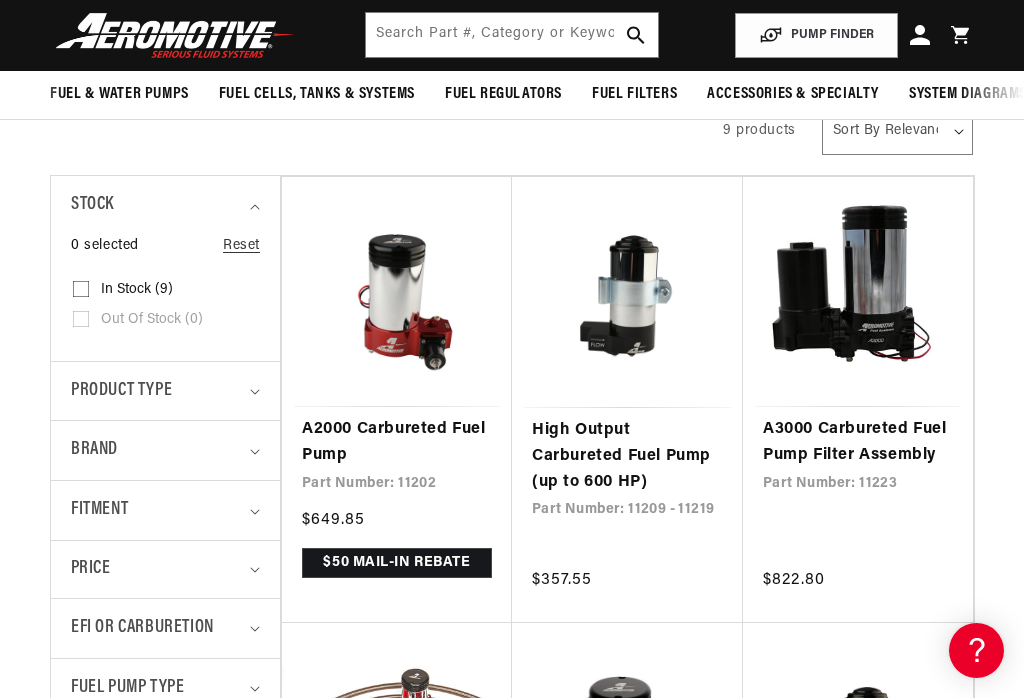 click on "A2000 Carbureted Fuel Pump" at bounding box center [397, 442] 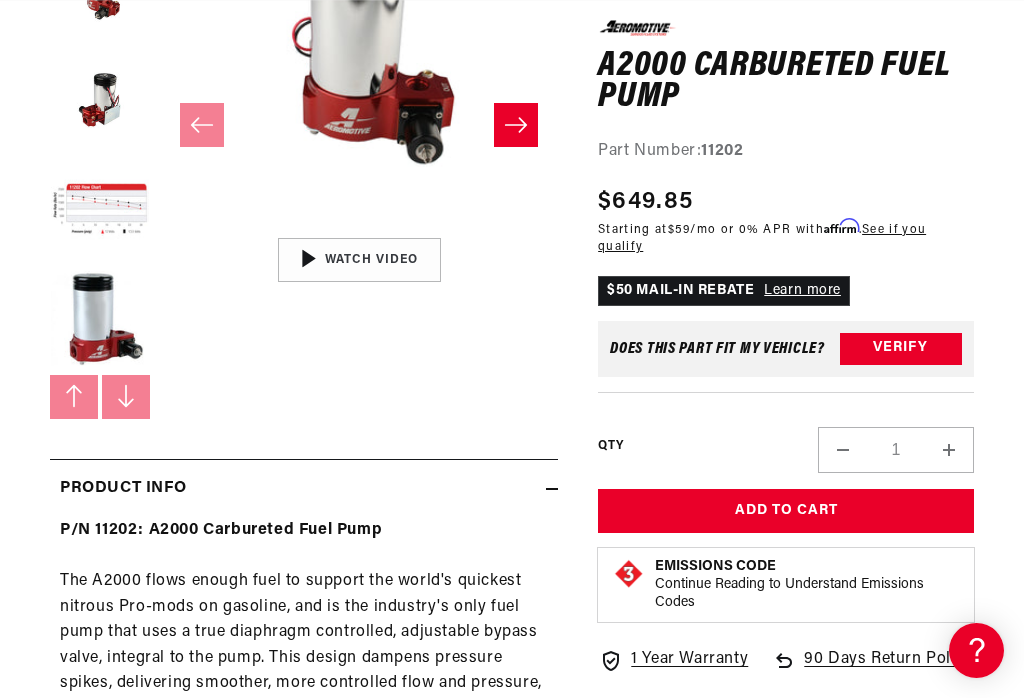 scroll, scrollTop: 502, scrollLeft: 0, axis: vertical 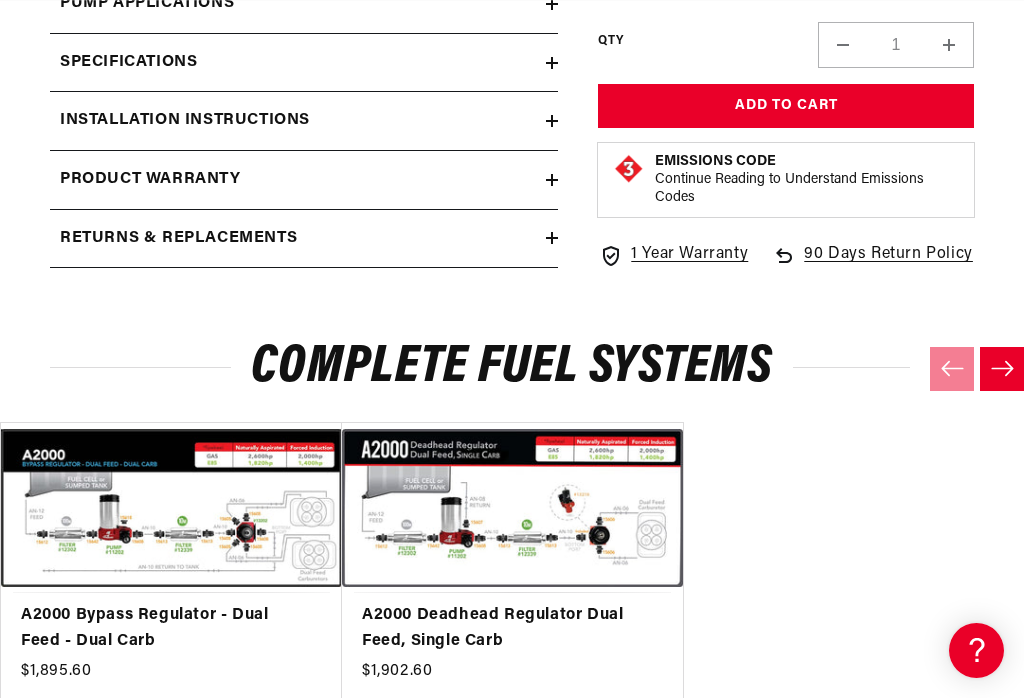 click on "A2000 Deadhead Regulator Dual Feed, Single Carb" at bounding box center (502, 628) 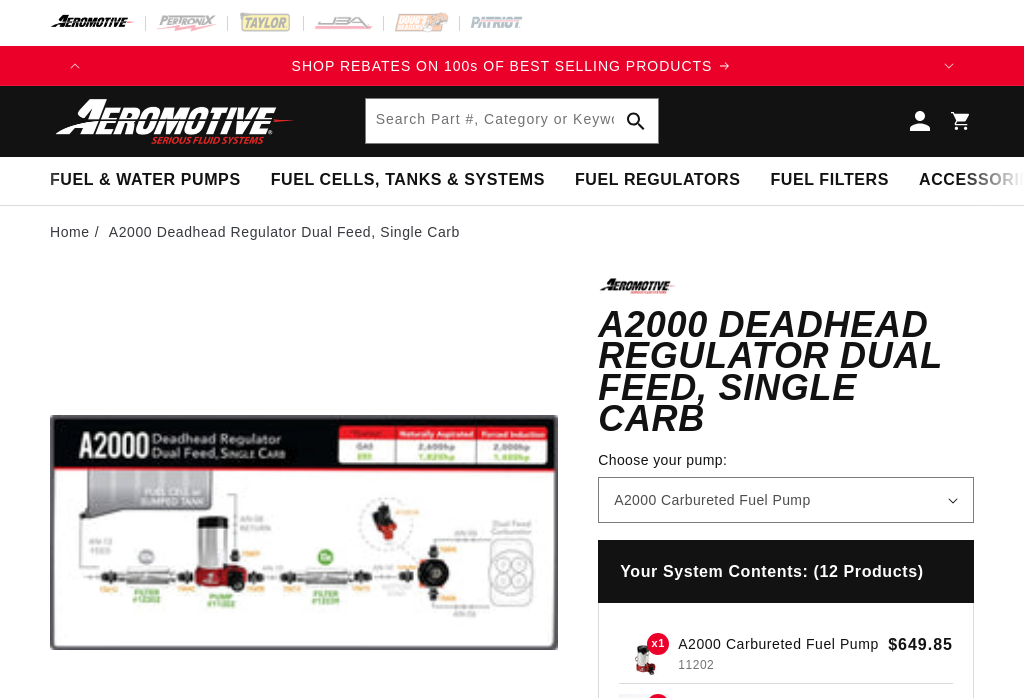 scroll, scrollTop: 0, scrollLeft: 0, axis: both 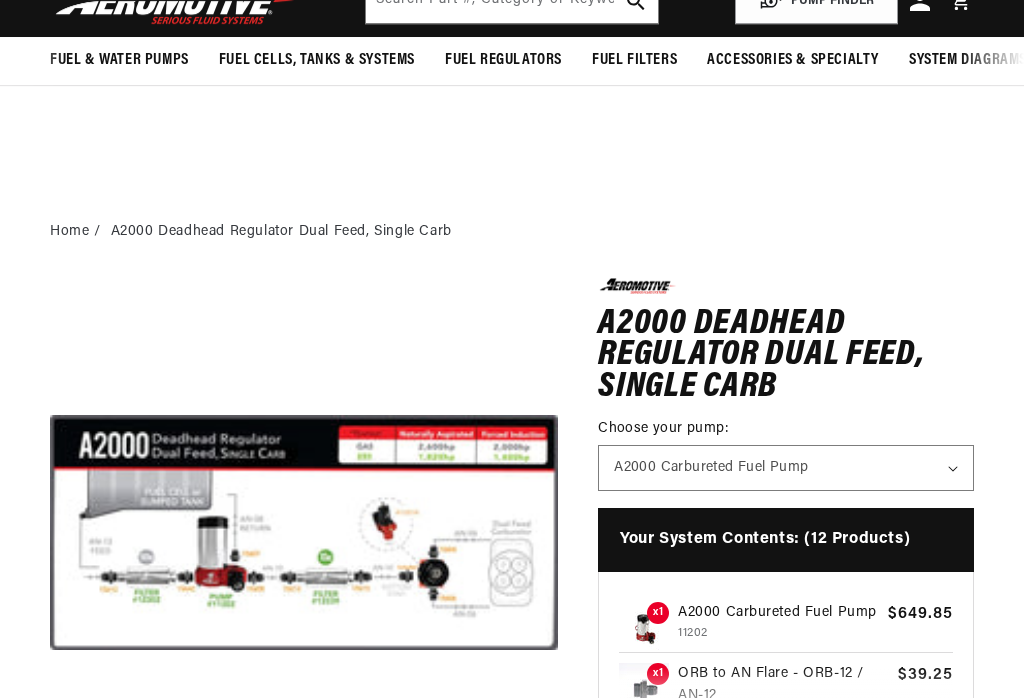 click on "Open media 1 in modal" at bounding box center [50, 786] 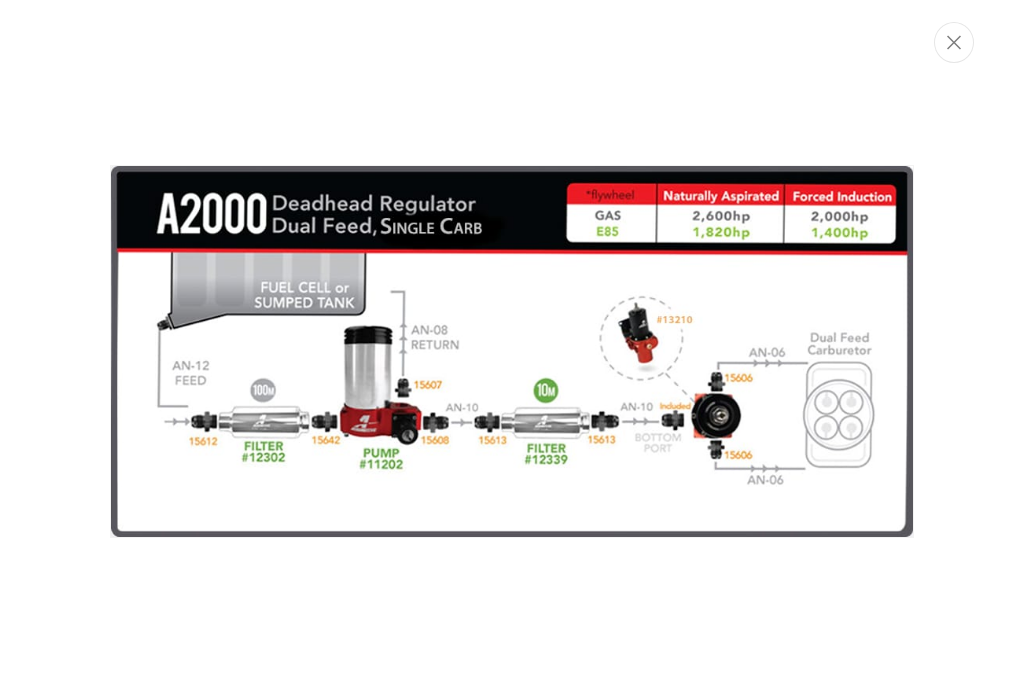 scroll, scrollTop: 18, scrollLeft: 0, axis: vertical 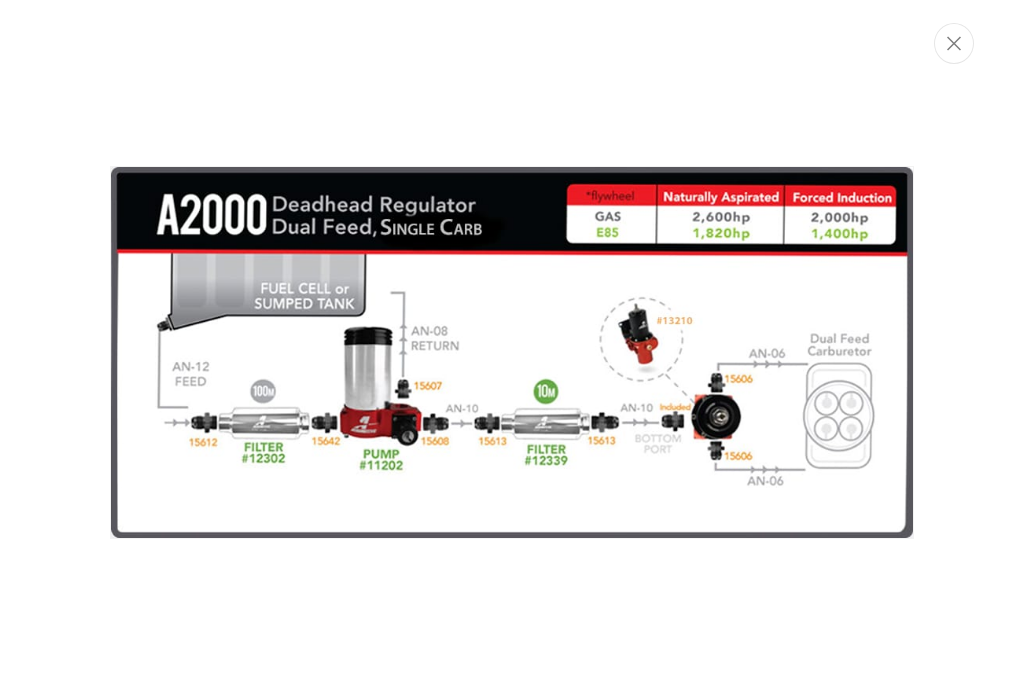 click at bounding box center [512, 351] 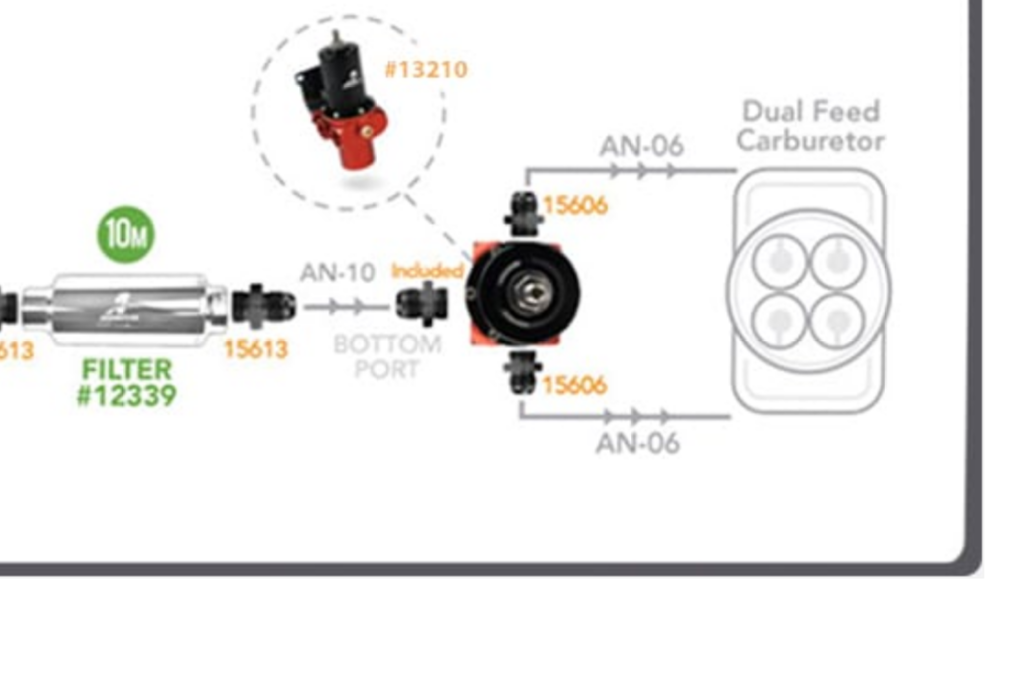 scroll, scrollTop: 0, scrollLeft: 0, axis: both 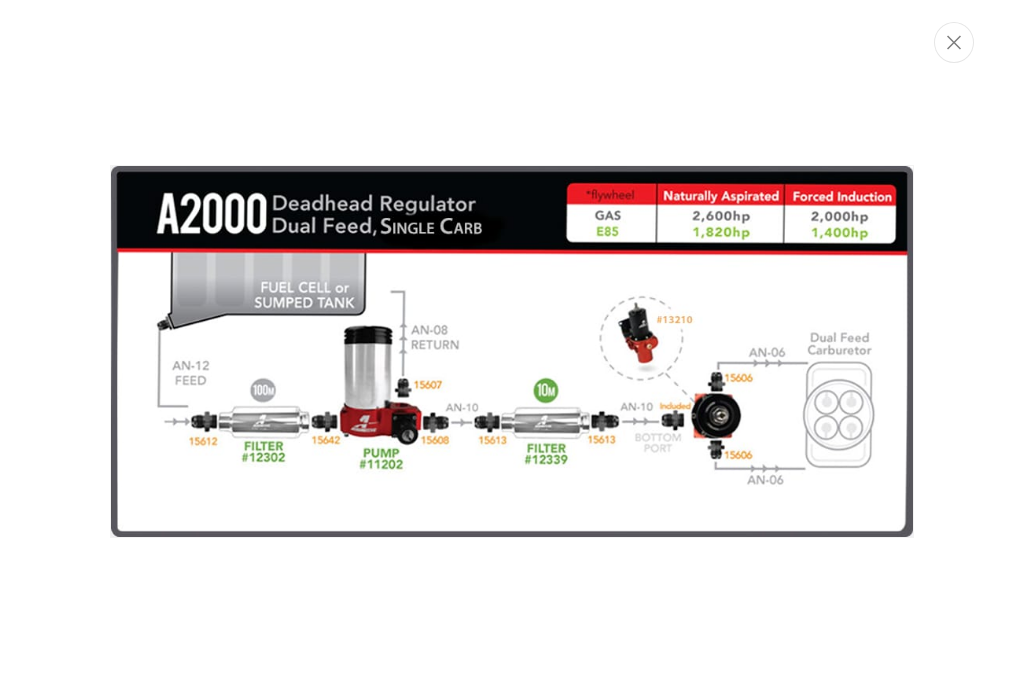 click at bounding box center (954, 42) 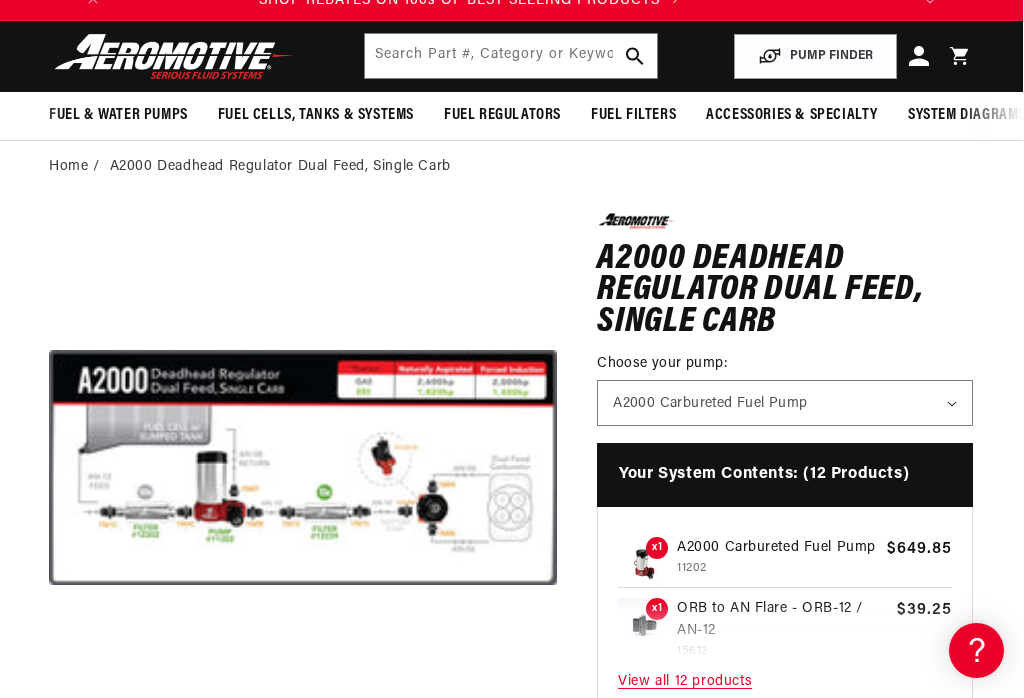 scroll, scrollTop: 0, scrollLeft: 0, axis: both 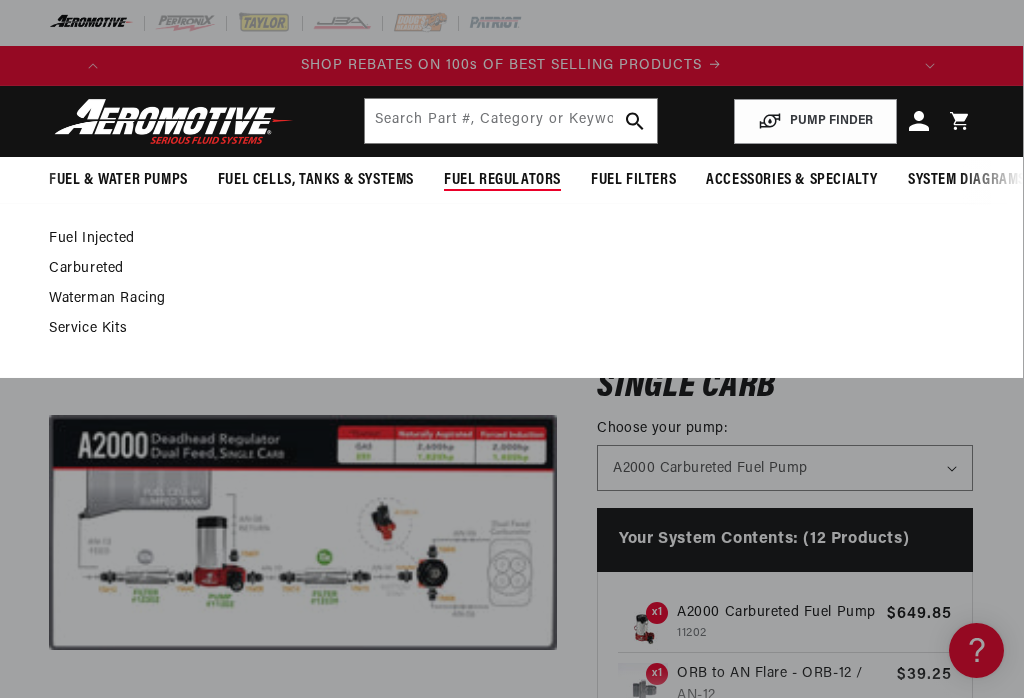 click on "Carbureted" at bounding box center [501, 269] 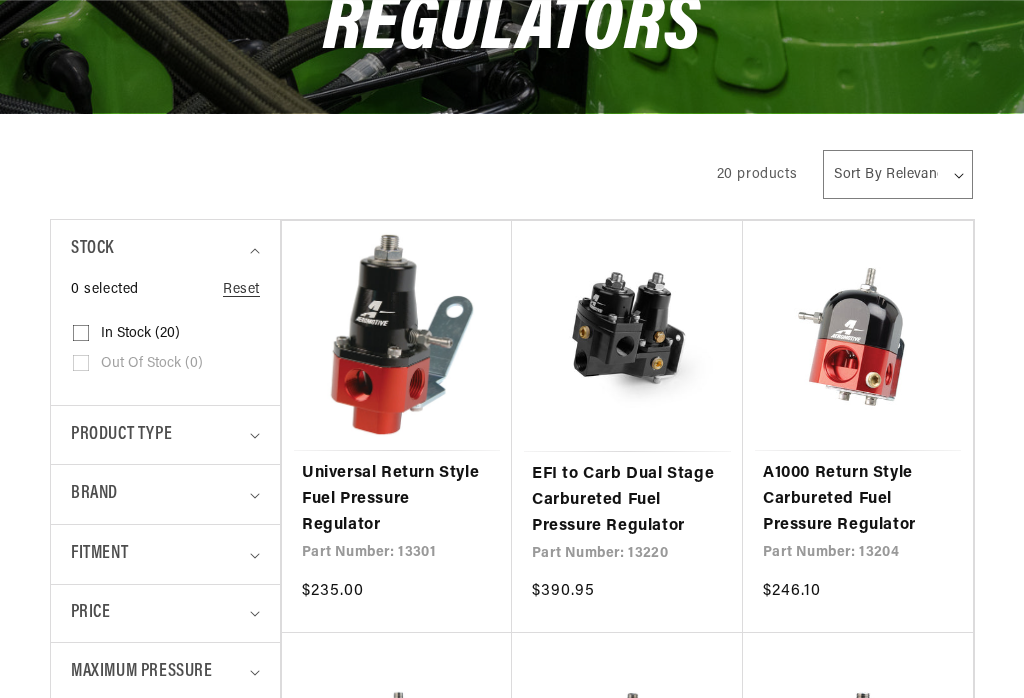scroll, scrollTop: 329, scrollLeft: 0, axis: vertical 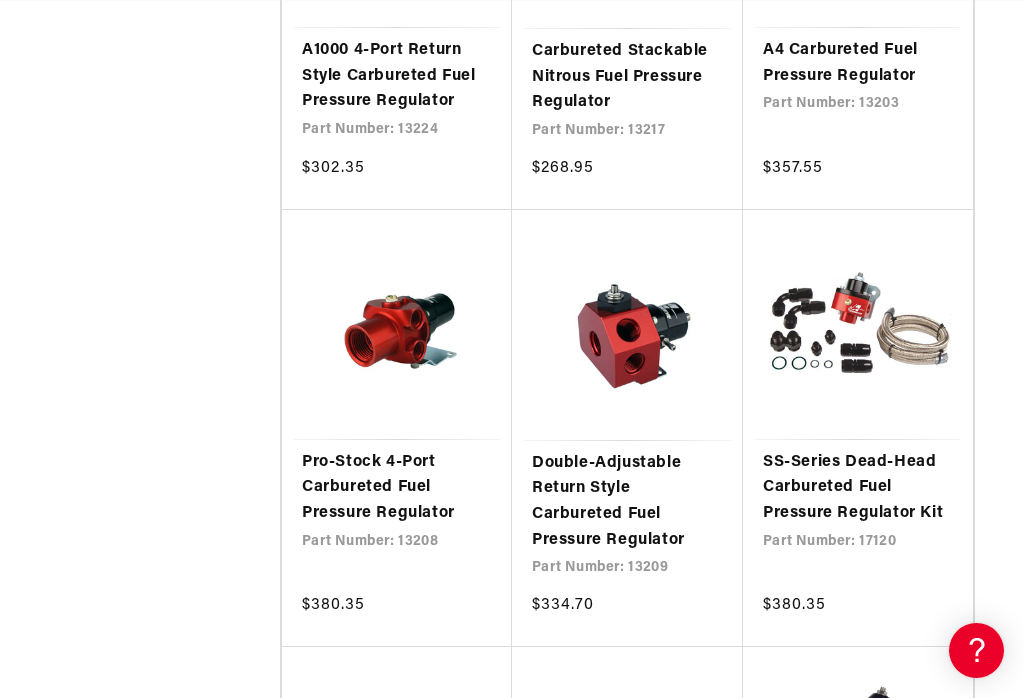 click on "Stock
0 selected
Reset
Stock
In stock (20)
In stock (20 products)
Out of stock (0)
Brand" at bounding box center [512, 28] 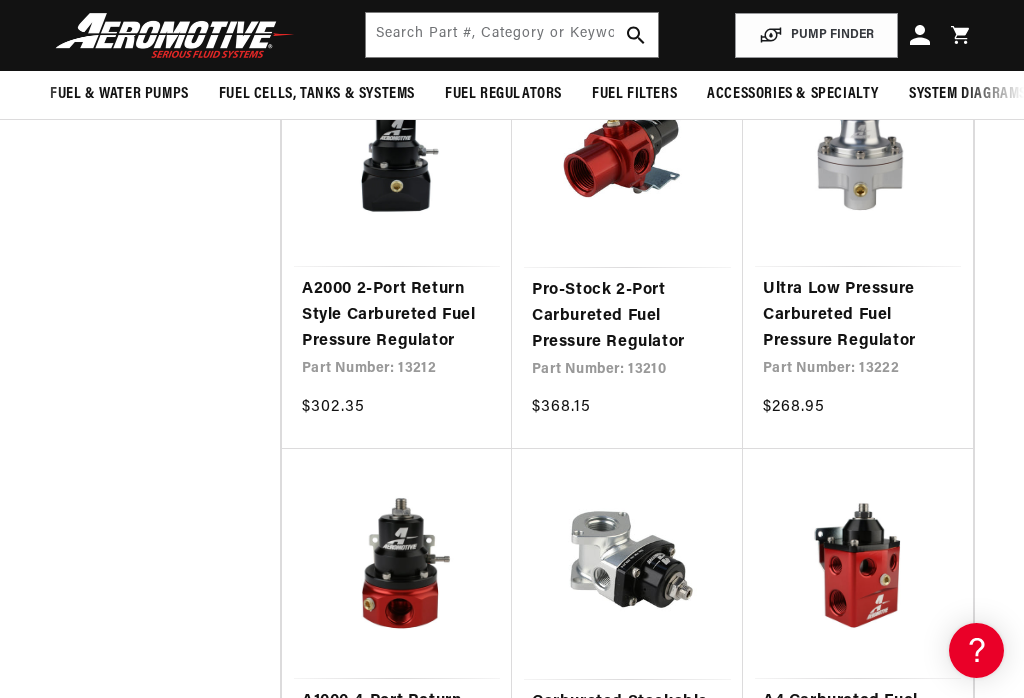 scroll, scrollTop: 1324, scrollLeft: 0, axis: vertical 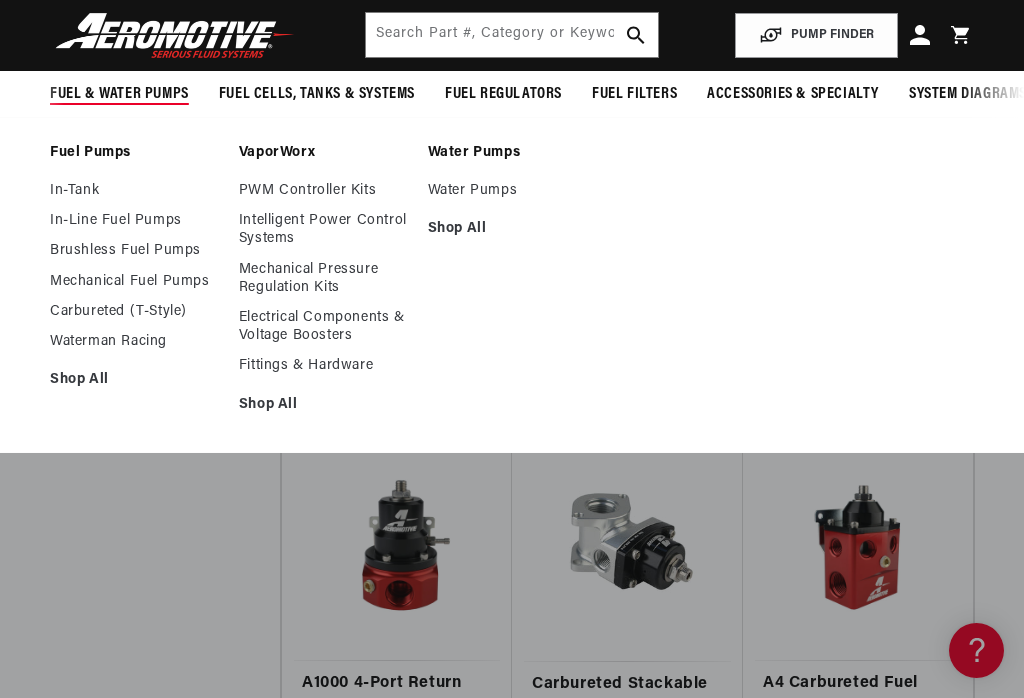 click on "Carbureted (T-Style)" at bounding box center [134, 312] 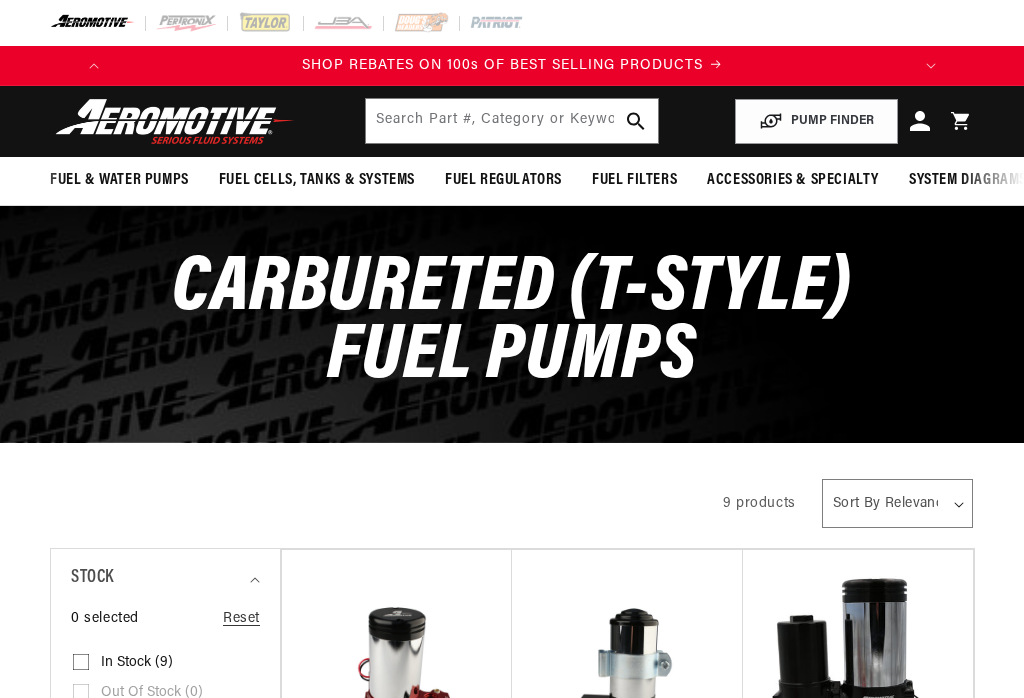 scroll, scrollTop: 352, scrollLeft: 0, axis: vertical 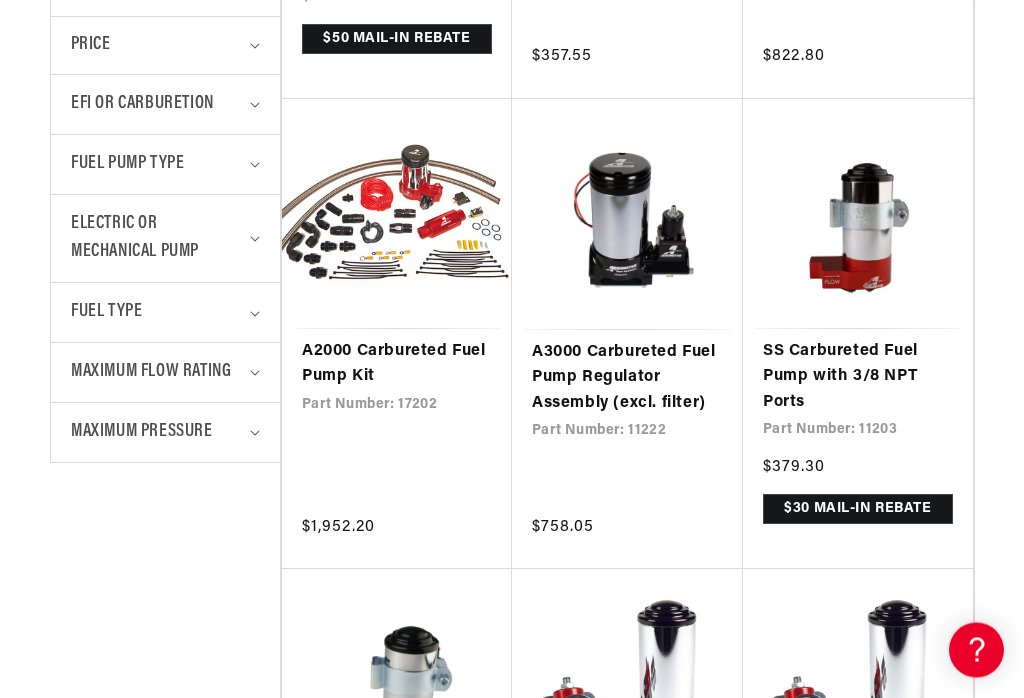 click on "A3000 Carbureted Fuel Pump Regulator Assembly (excl. filter)" at bounding box center [627, 379] 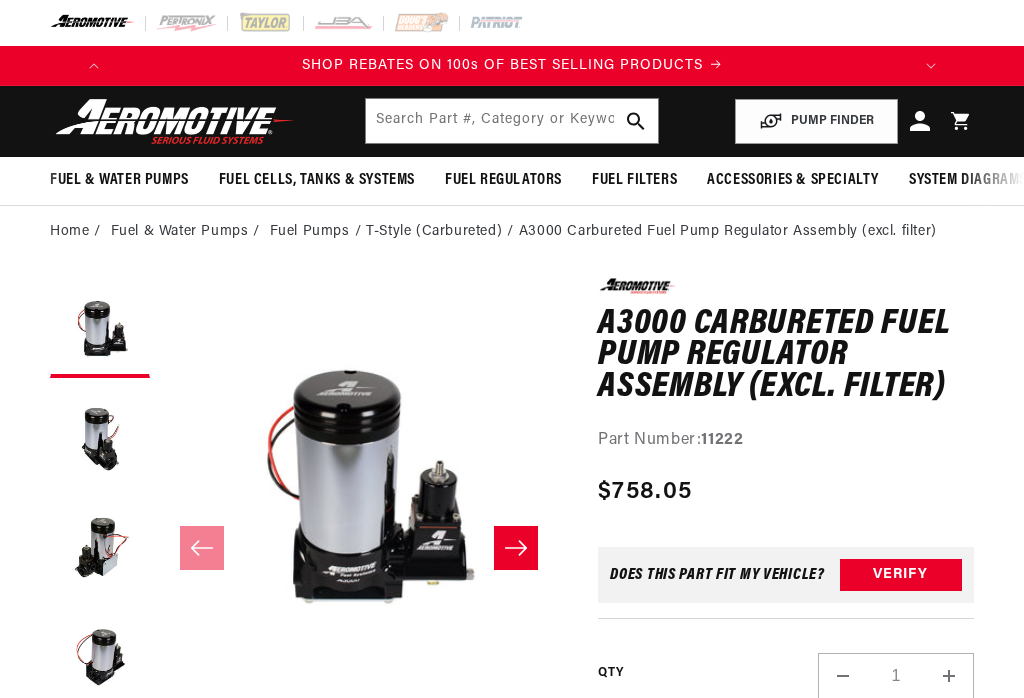 scroll, scrollTop: 0, scrollLeft: 0, axis: both 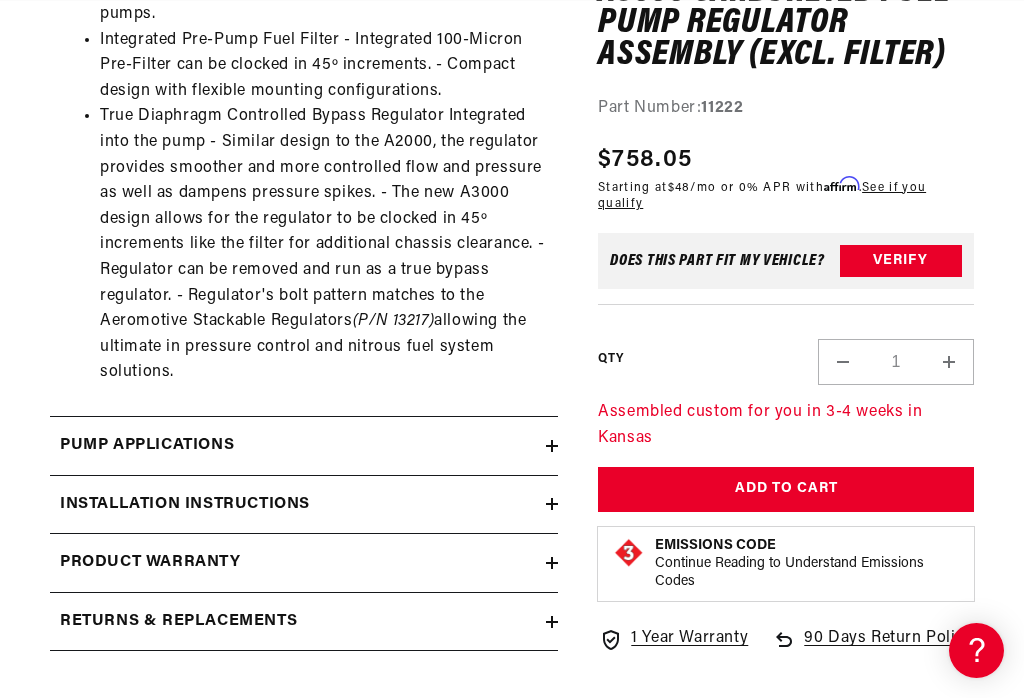 click on "Installation Instructions" at bounding box center (185, 505) 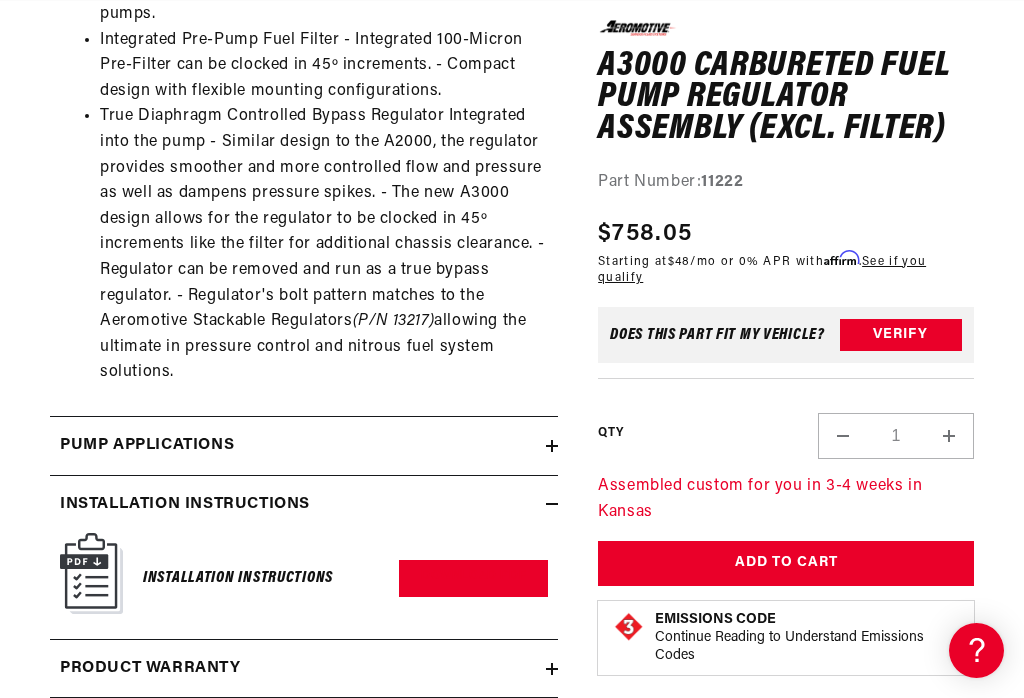 scroll, scrollTop: 0, scrollLeft: 791, axis: horizontal 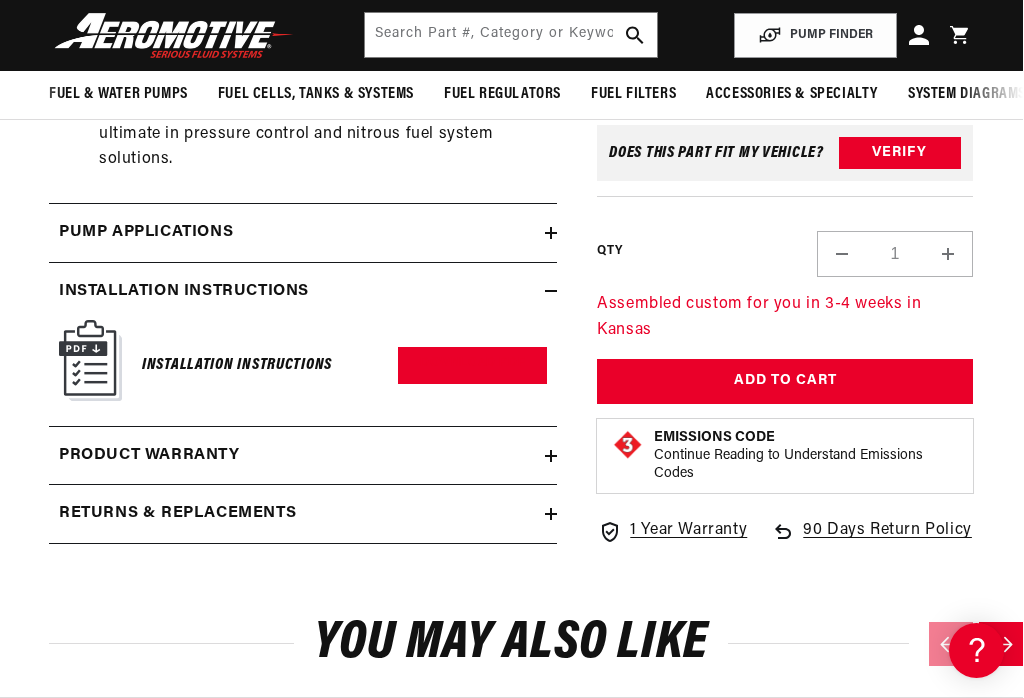 click on "Download PDF" at bounding box center [472, 365] 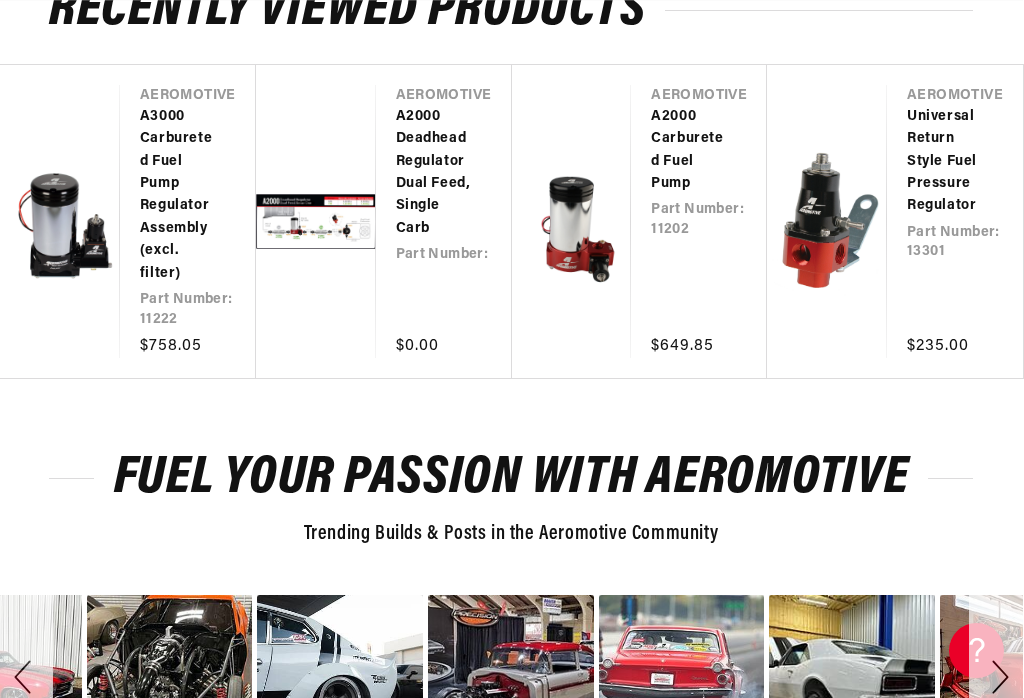 scroll, scrollTop: 3541, scrollLeft: 1, axis: both 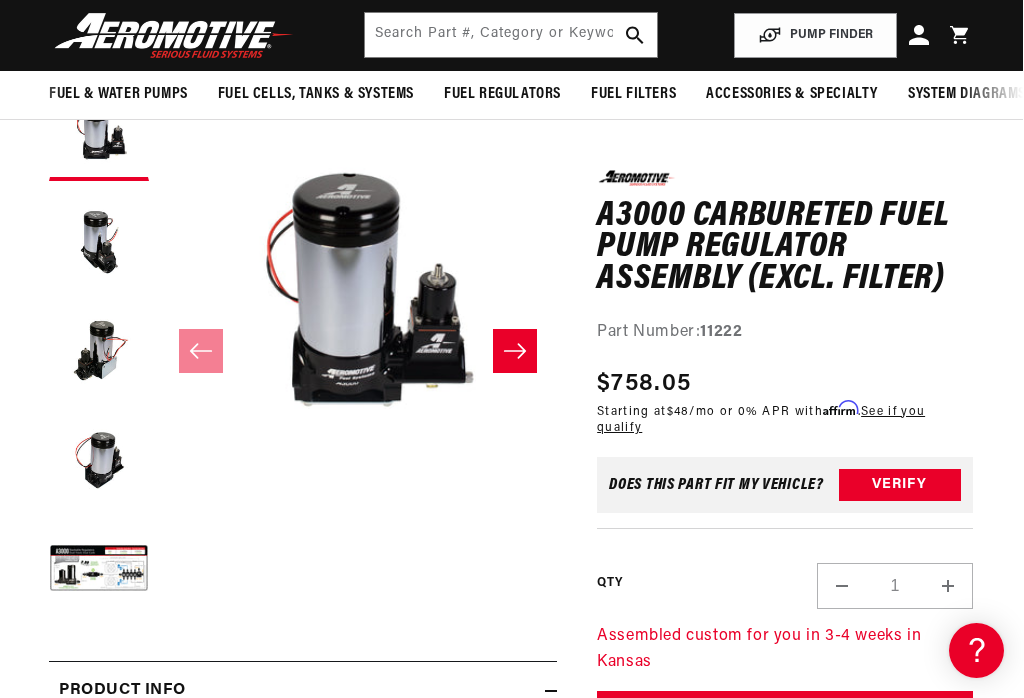 click at bounding box center (99, 571) 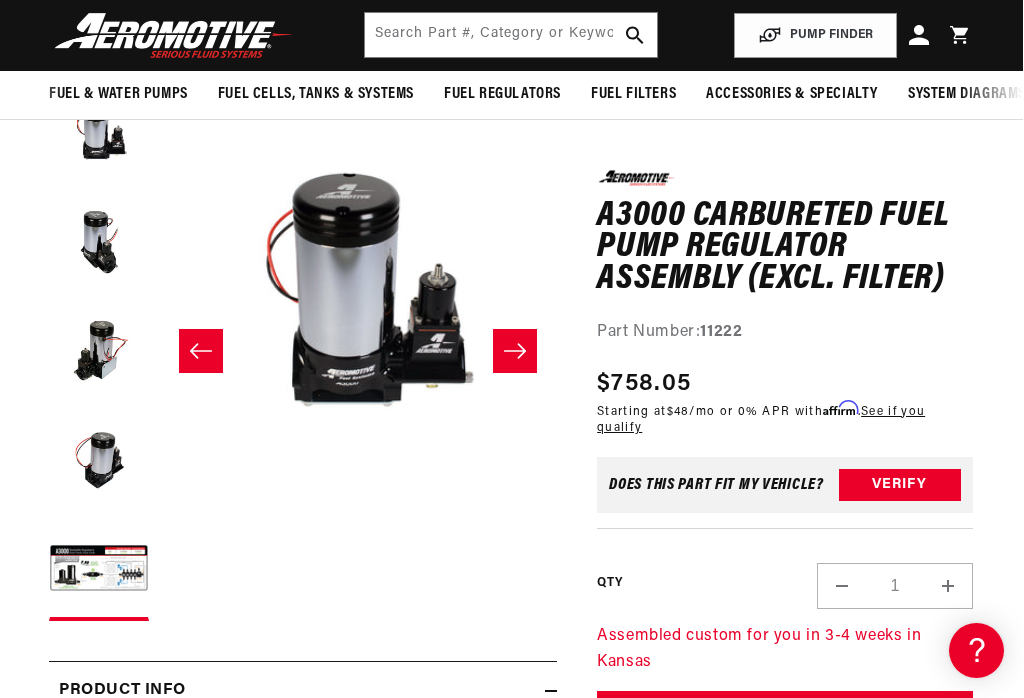 scroll, scrollTop: 0, scrollLeft: 1593, axis: horizontal 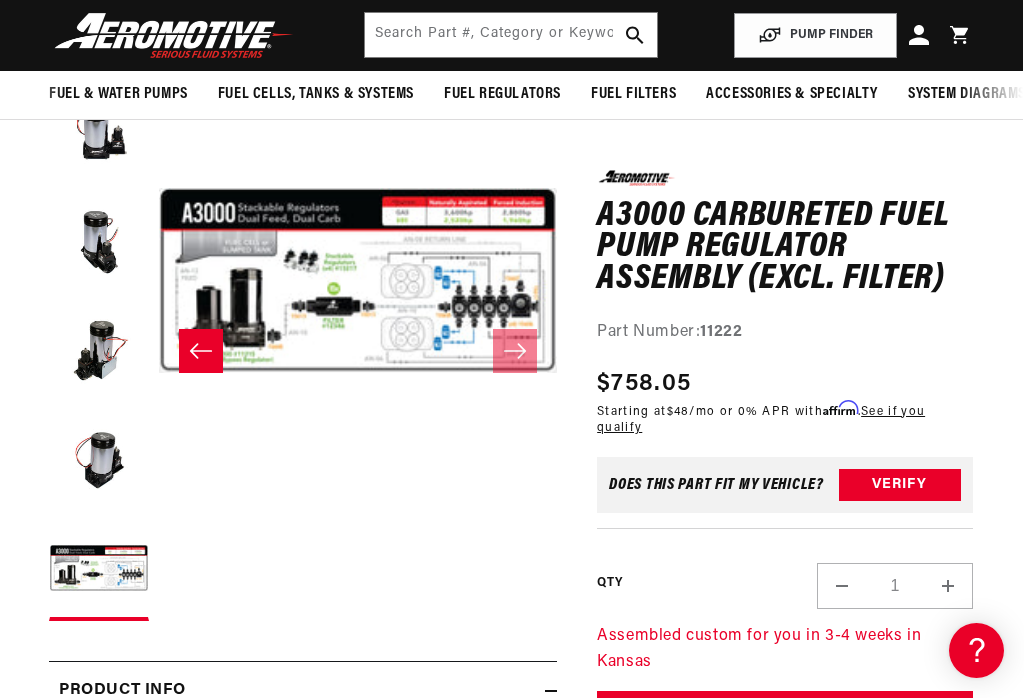click on "Open media 5 in modal" at bounding box center [159, 479] 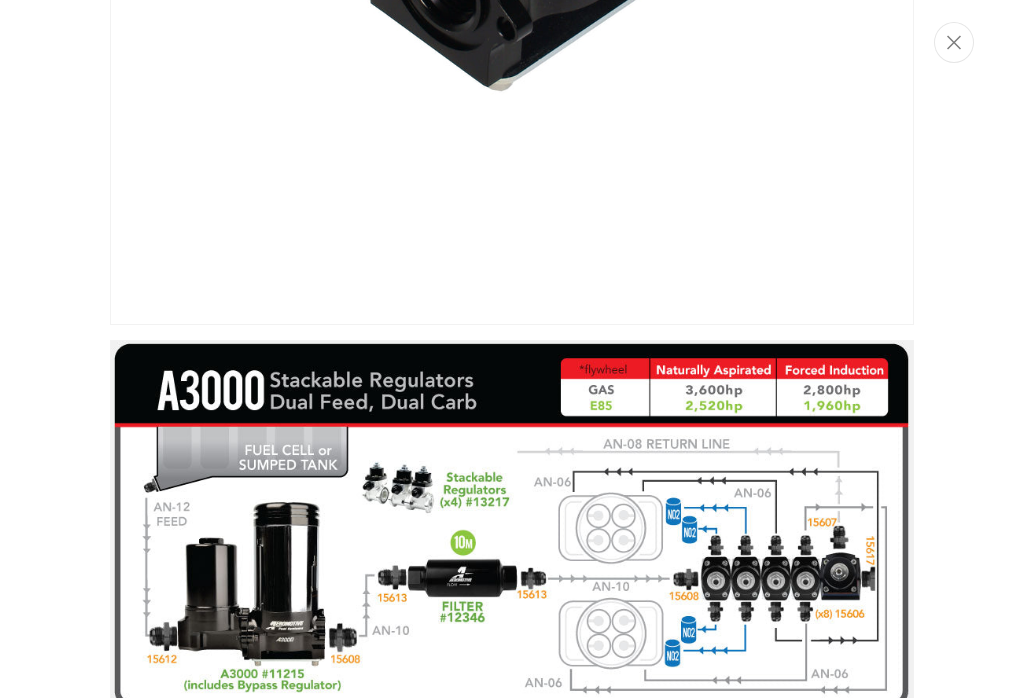 scroll, scrollTop: 4581, scrollLeft: 0, axis: vertical 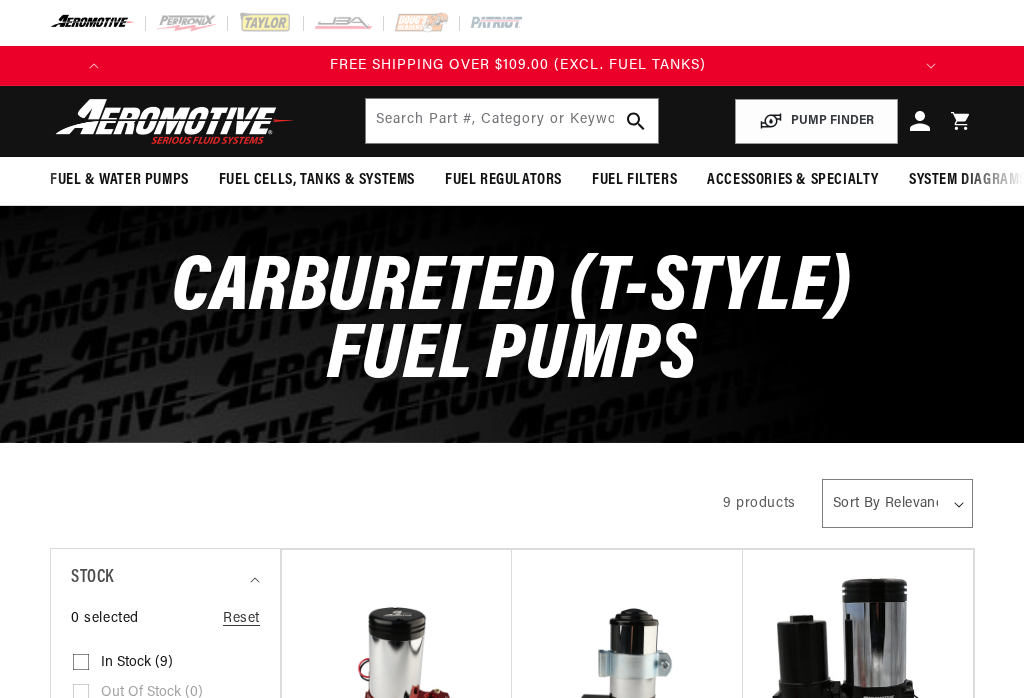 click on "Carbureted (T-Style) Fuel Pumps" at bounding box center [512, 324] 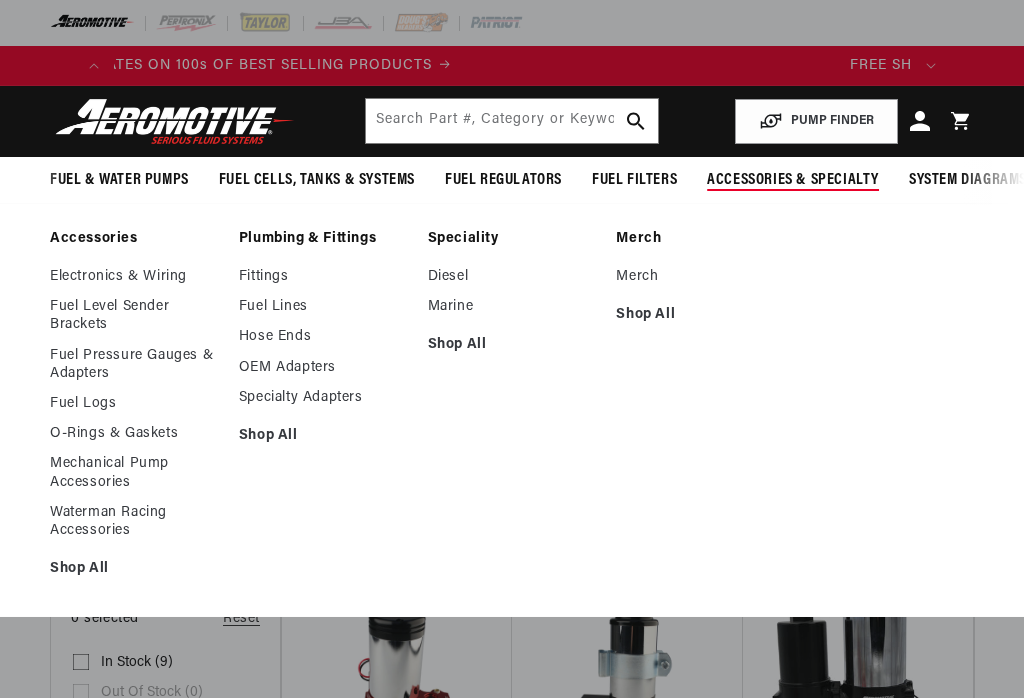 scroll, scrollTop: 0, scrollLeft: 0, axis: both 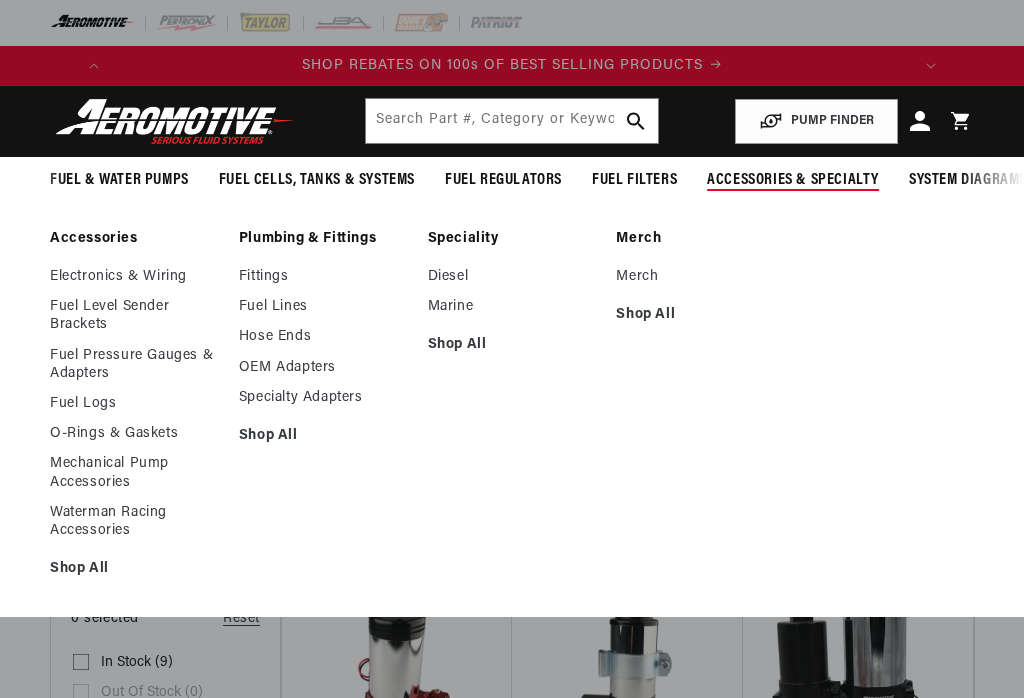 click on "Fittings" at bounding box center [323, 277] 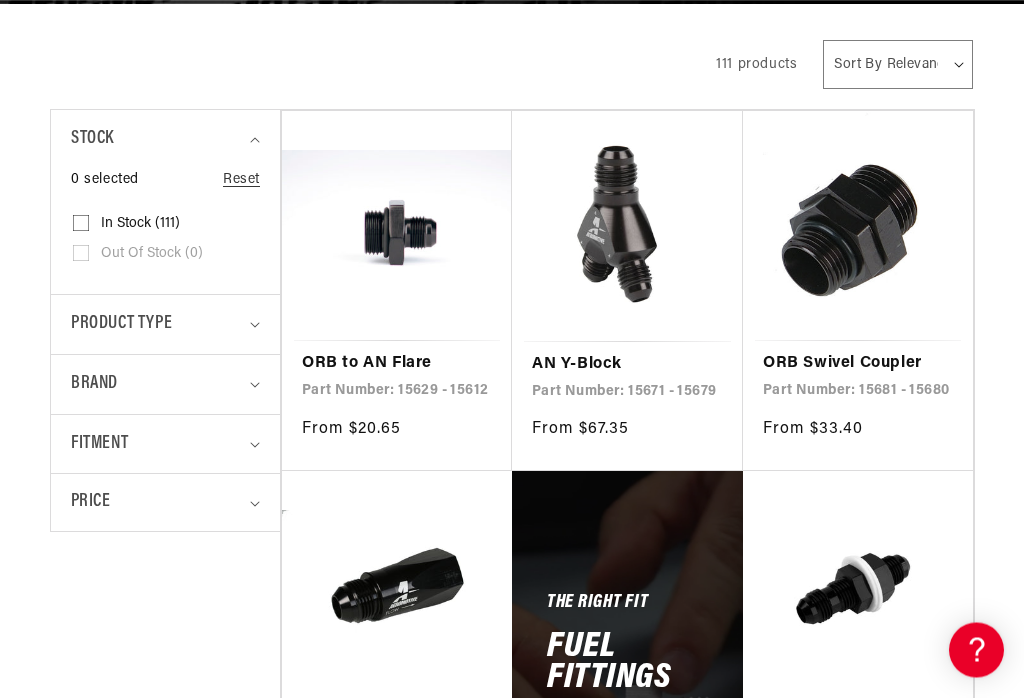 scroll, scrollTop: 405, scrollLeft: 0, axis: vertical 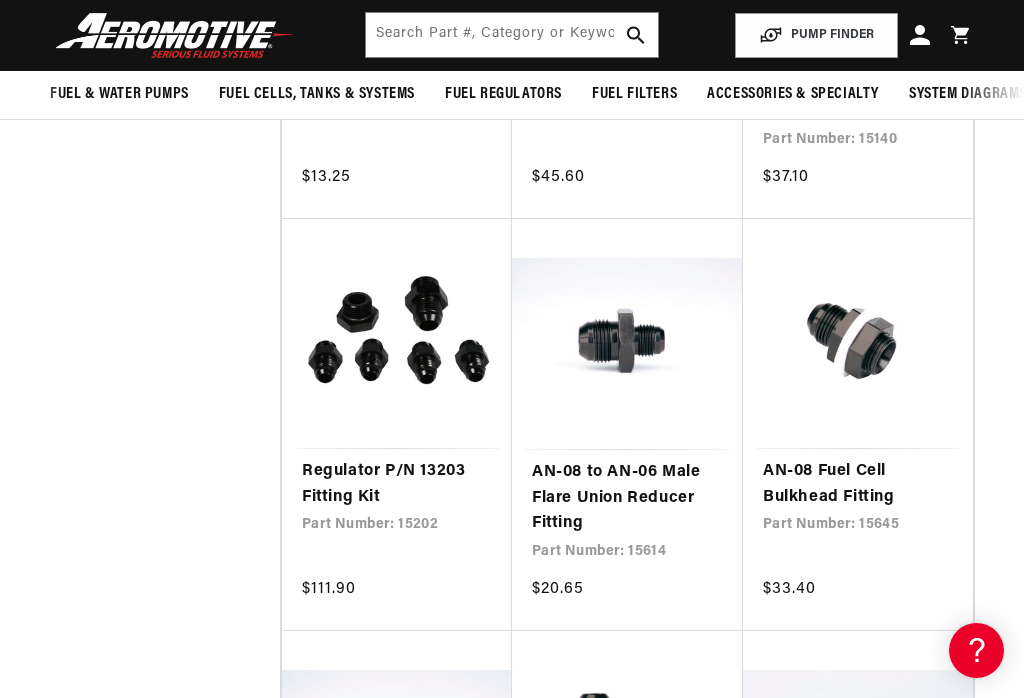 click on "Regulator P/N 13203 Fitting Kit" at bounding box center (397, 484) 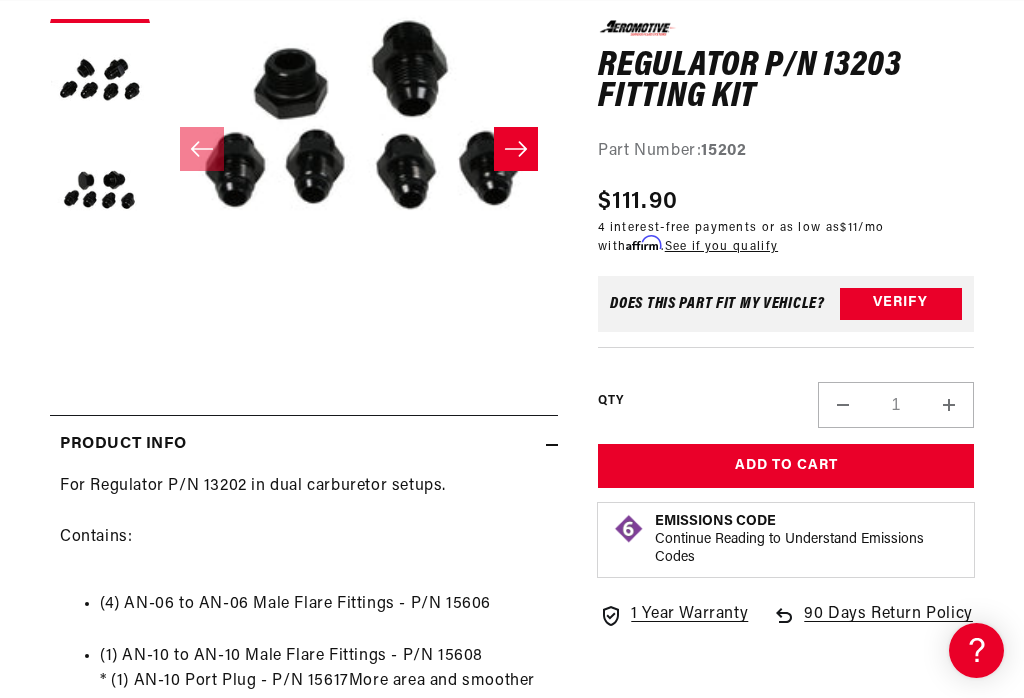 scroll, scrollTop: 459, scrollLeft: 0, axis: vertical 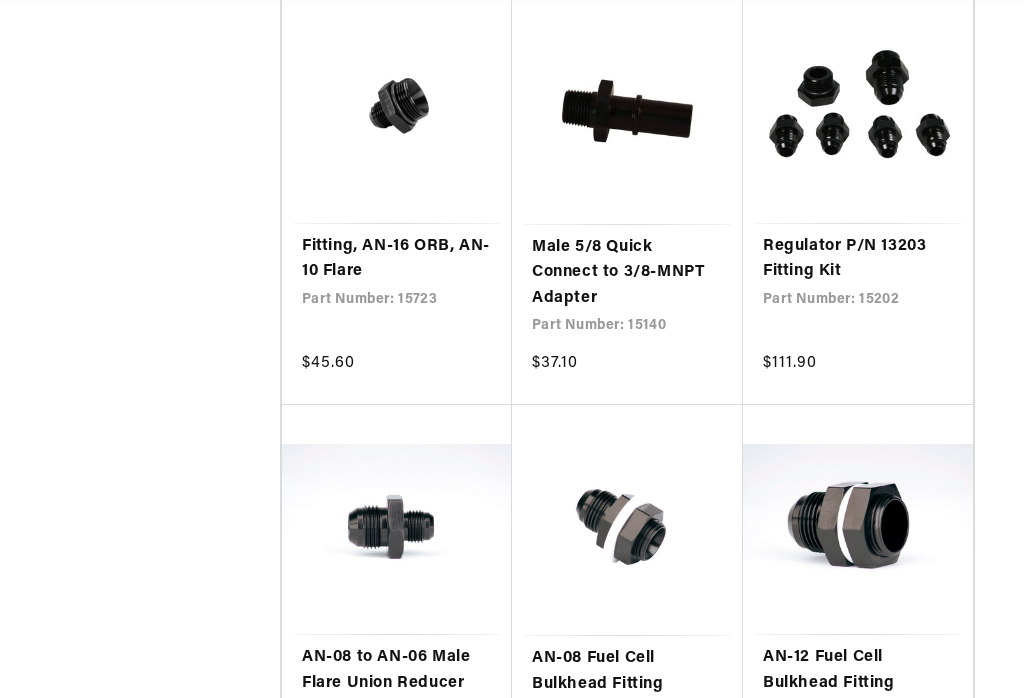 click on "Regulator P/N 13203 Fitting Kit" at bounding box center (858, 259) 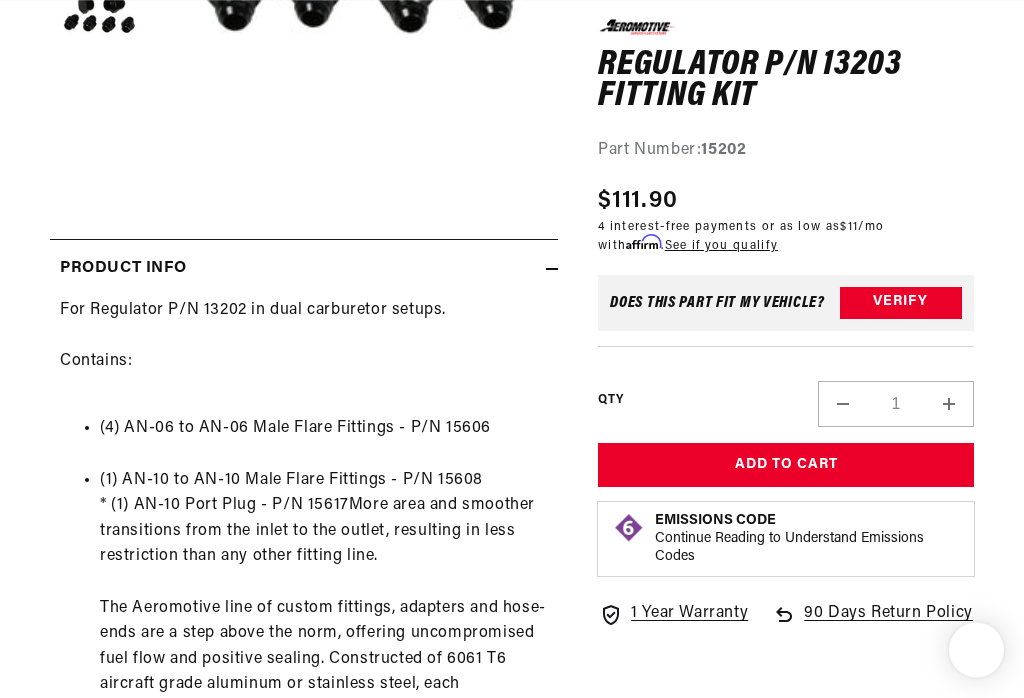scroll, scrollTop: 561, scrollLeft: 0, axis: vertical 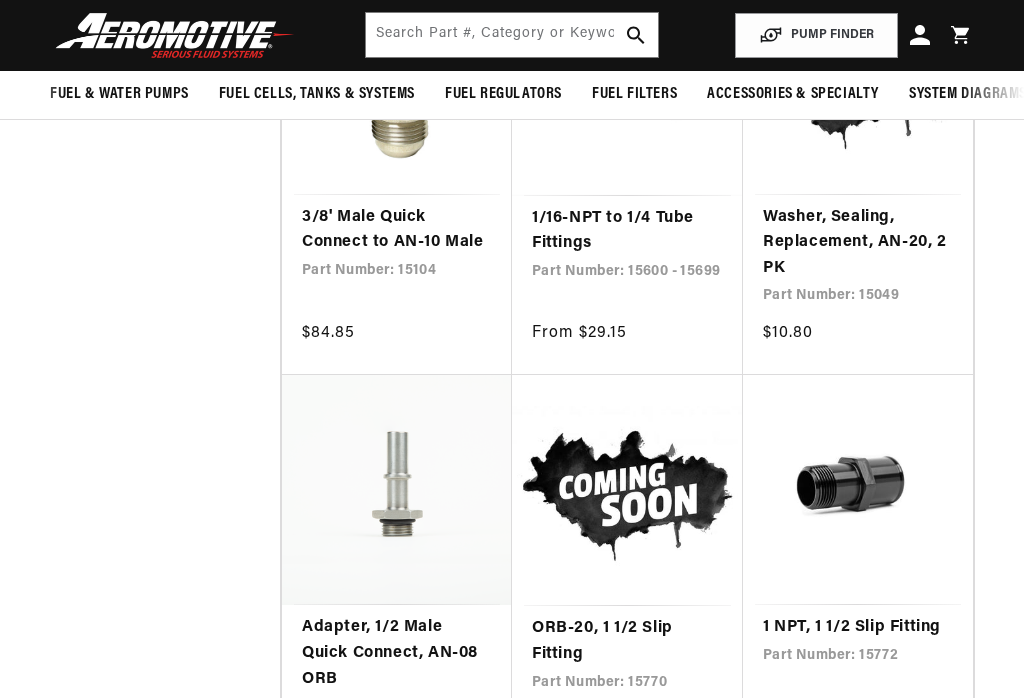 click on "Stock
0 selected
Reset
Stock
In stock (111)
In stock (111 products)
Out of stock (0)" at bounding box center [165, -1507] 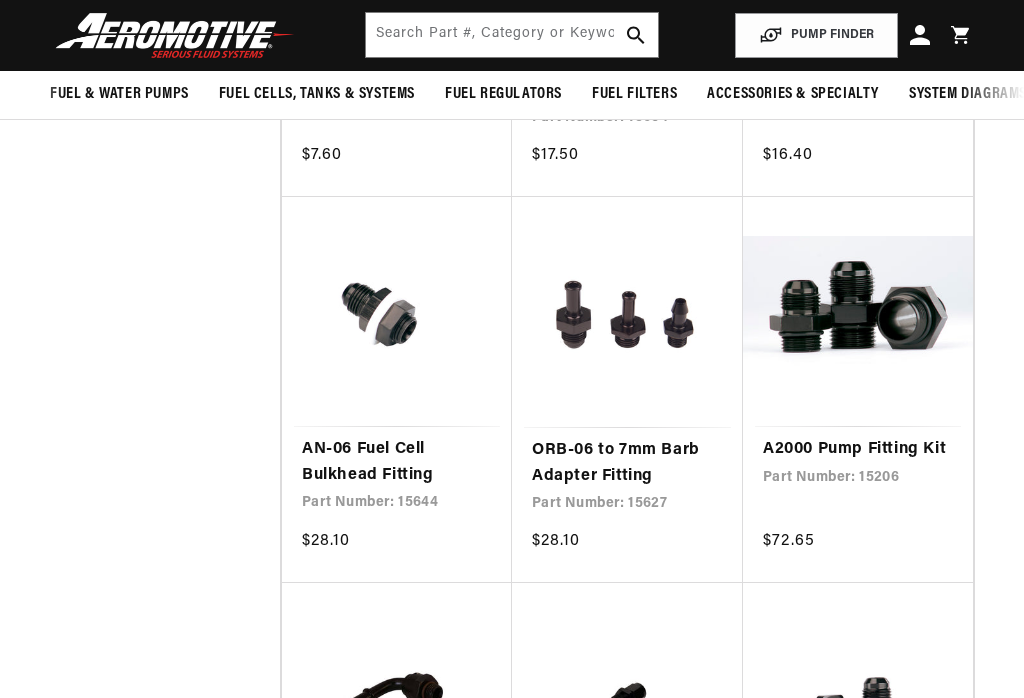 click on "A2000 Pump Fitting Kit" at bounding box center (858, 450) 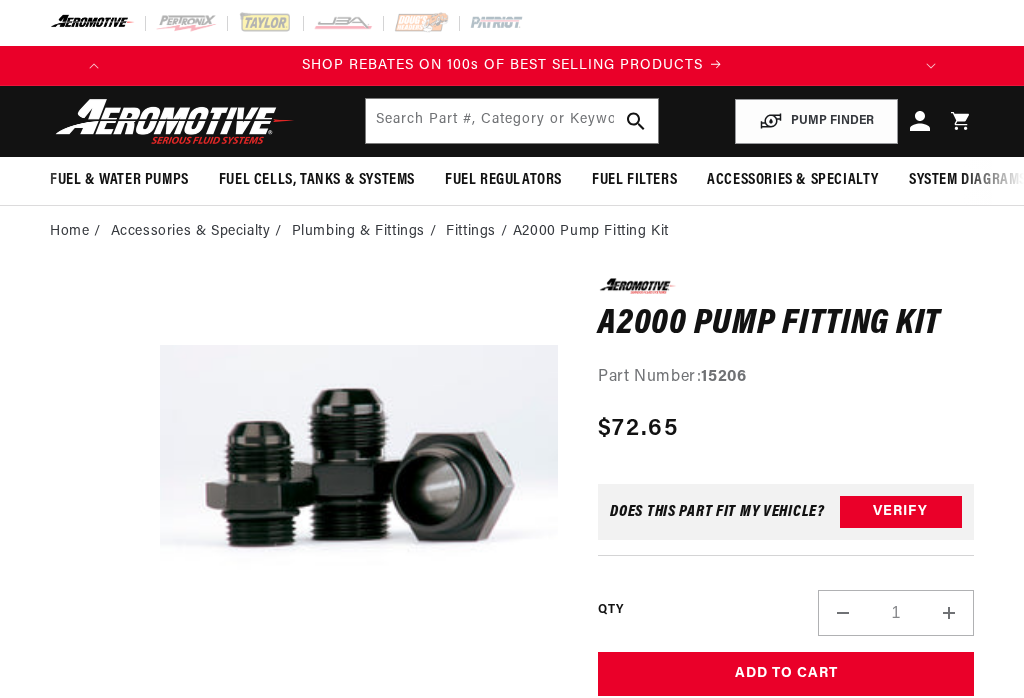 scroll, scrollTop: 0, scrollLeft: 0, axis: both 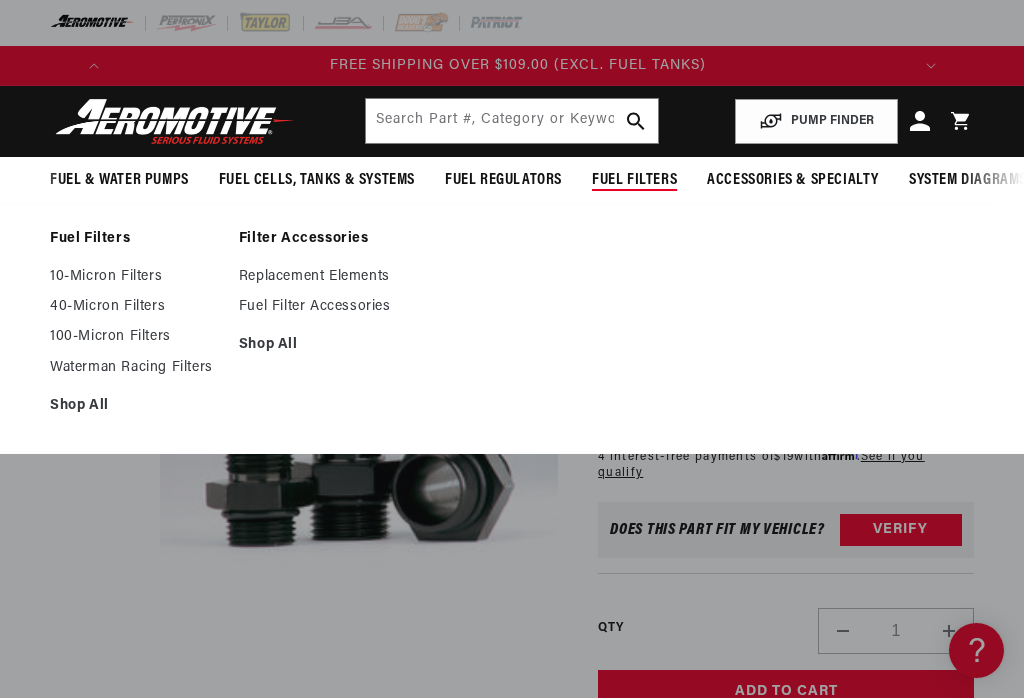 click on "100-Micron Filters" at bounding box center [134, 337] 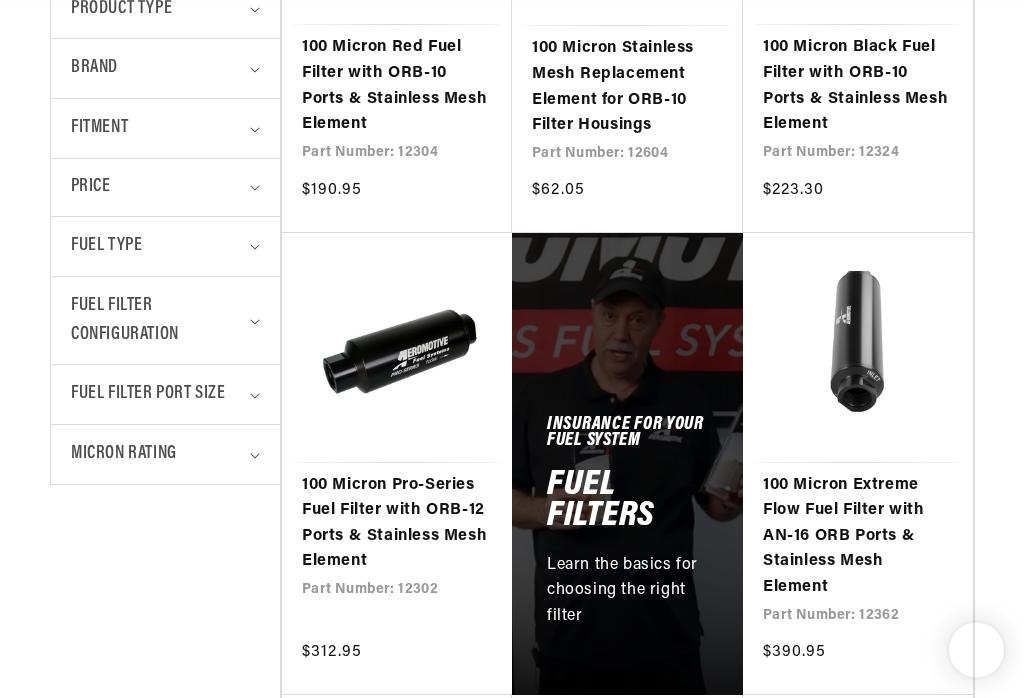 scroll, scrollTop: 756, scrollLeft: 0, axis: vertical 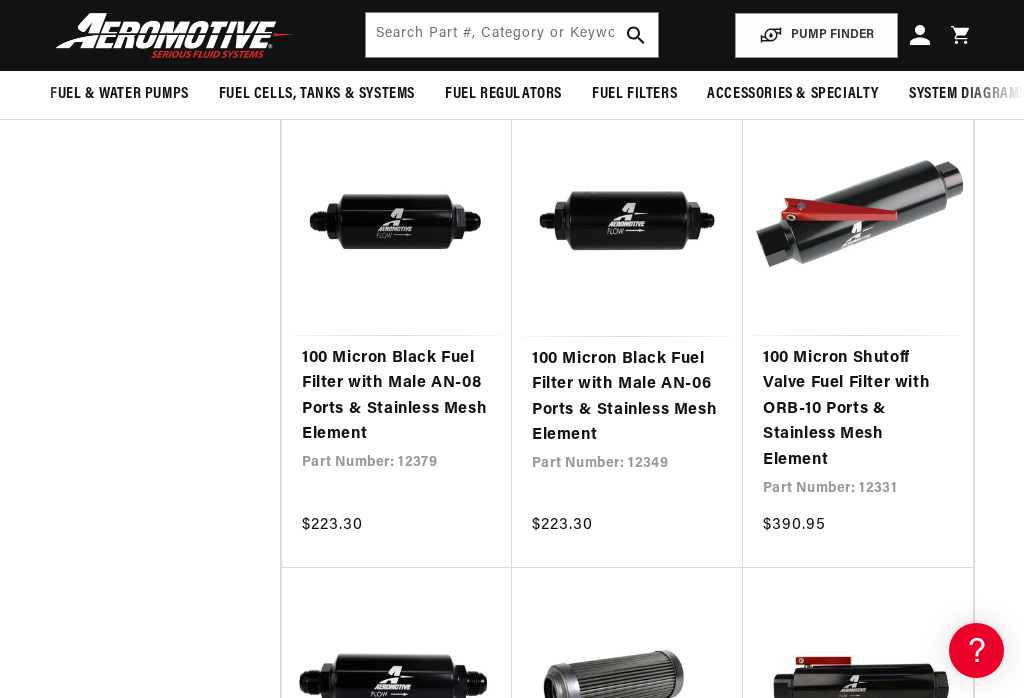 click on "100 Micron Shutoff Valve Fuel Filter with ORB-10 Ports & Stainless Mesh Element" at bounding box center (858, 410) 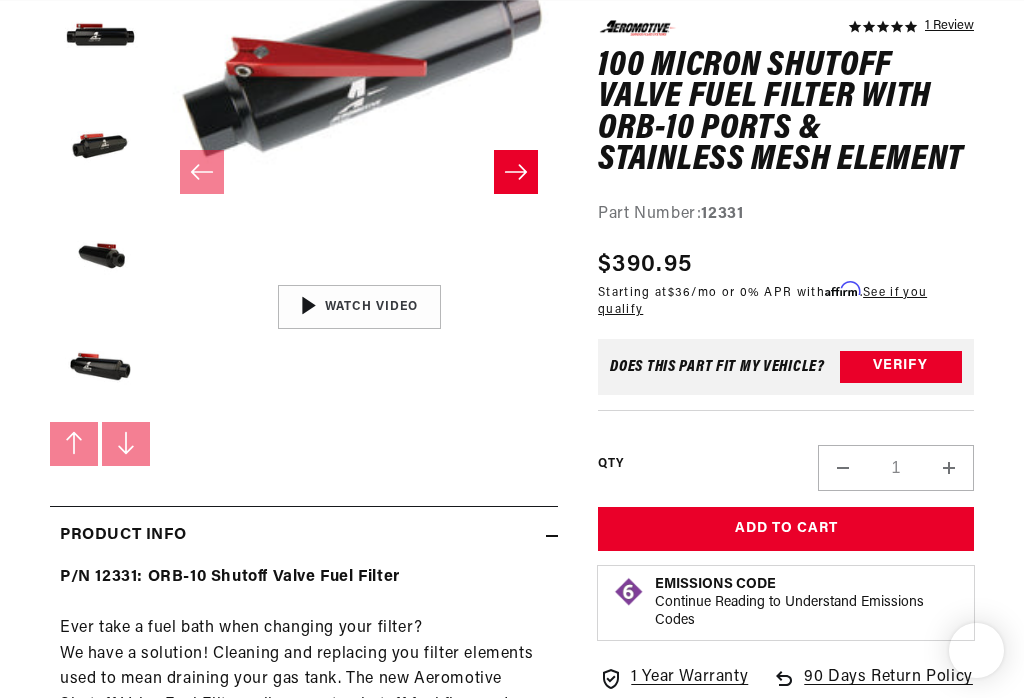 scroll, scrollTop: 492, scrollLeft: 0, axis: vertical 